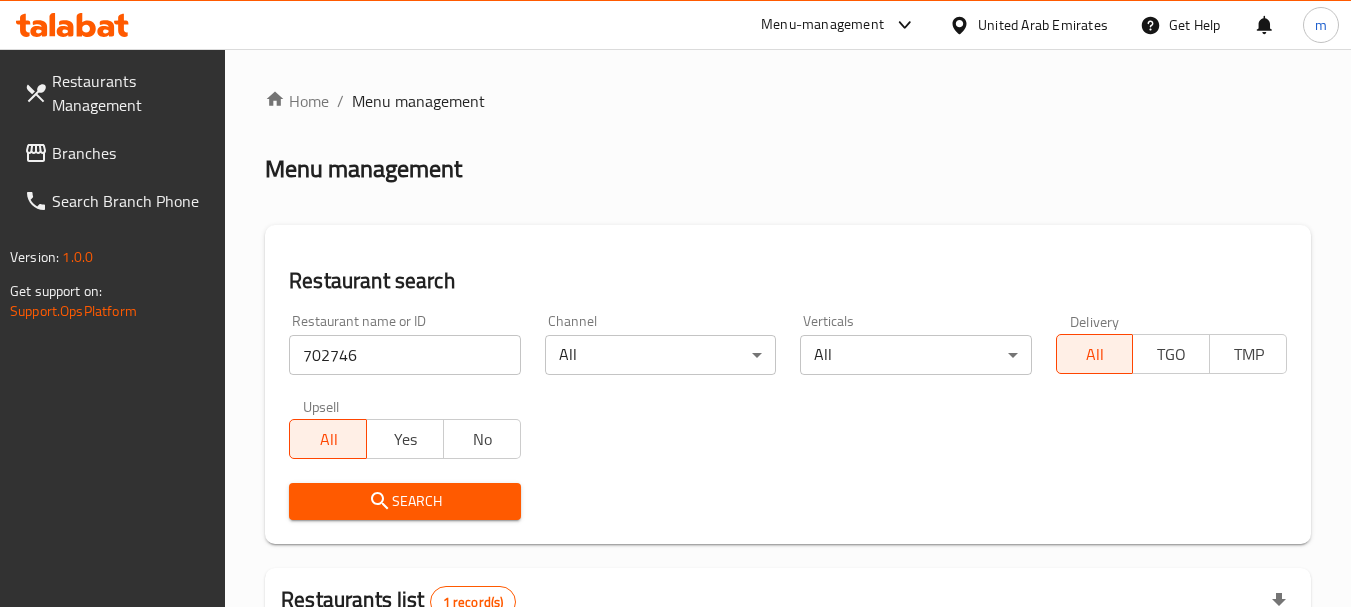 scroll, scrollTop: 285, scrollLeft: 0, axis: vertical 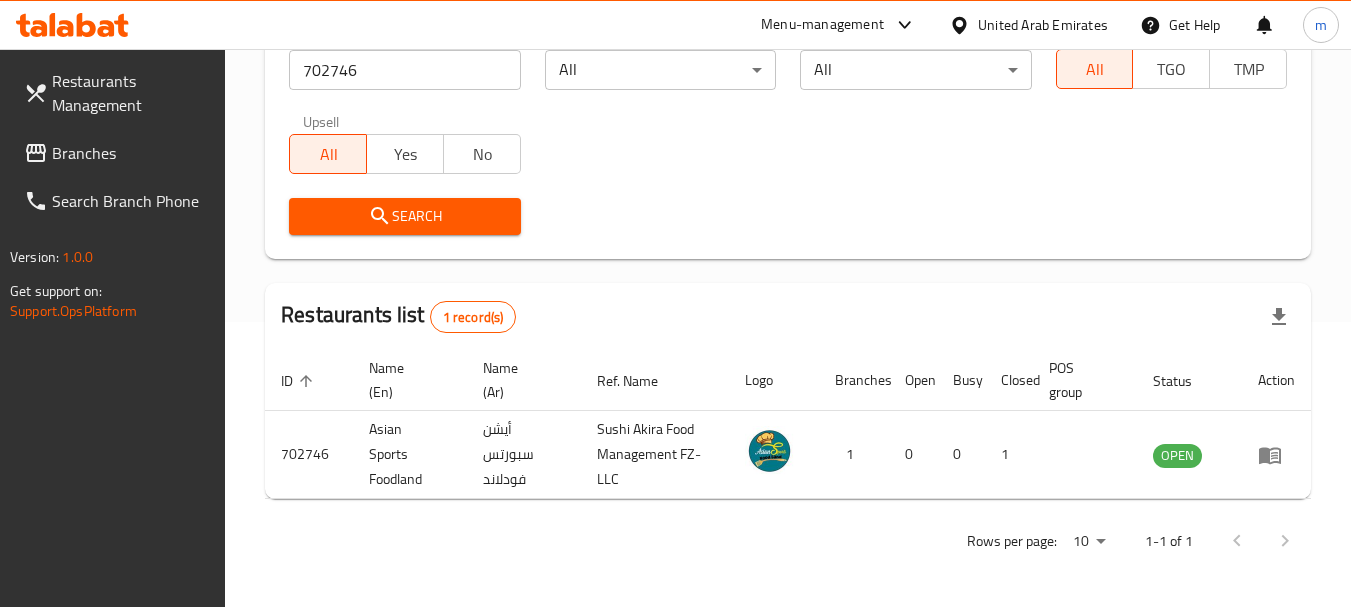 click 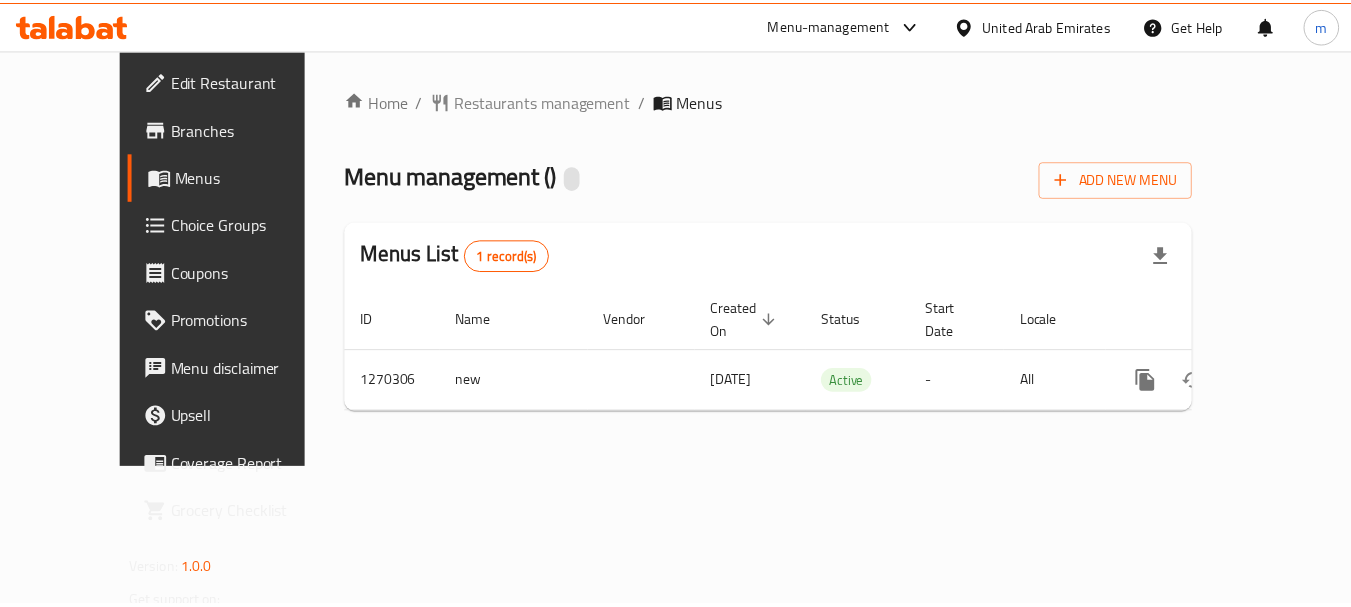 scroll, scrollTop: 0, scrollLeft: 0, axis: both 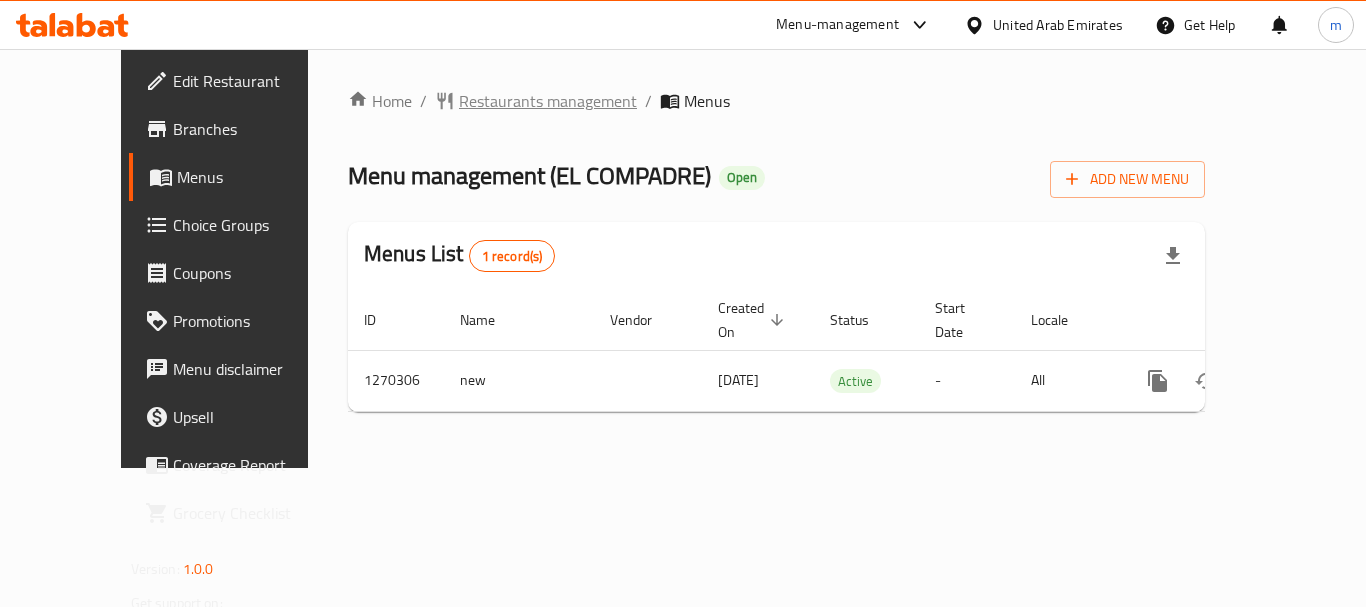 click on "Restaurants management" at bounding box center [548, 101] 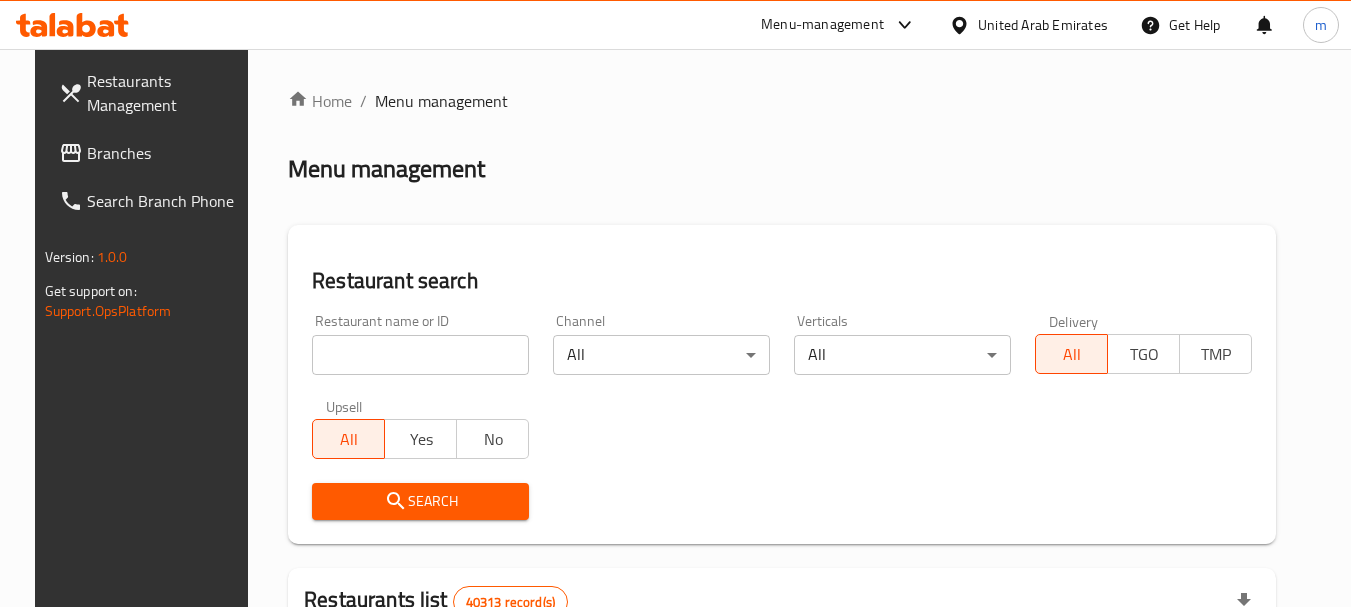 click at bounding box center (420, 355) 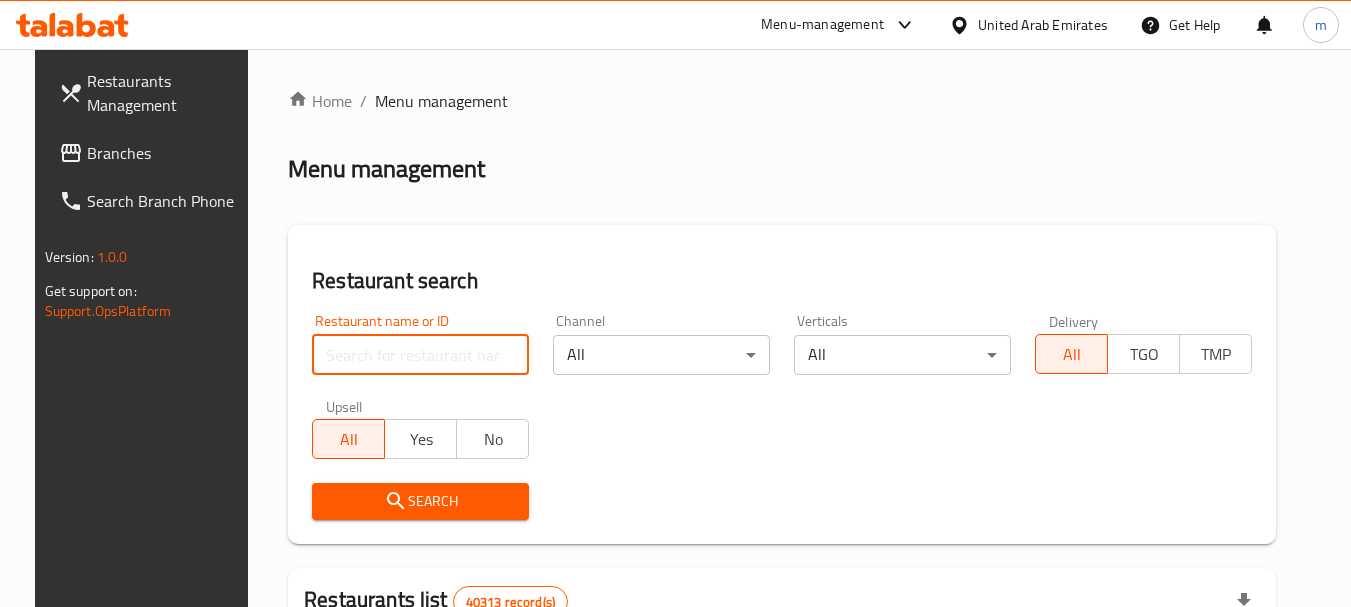 paste on "689130" 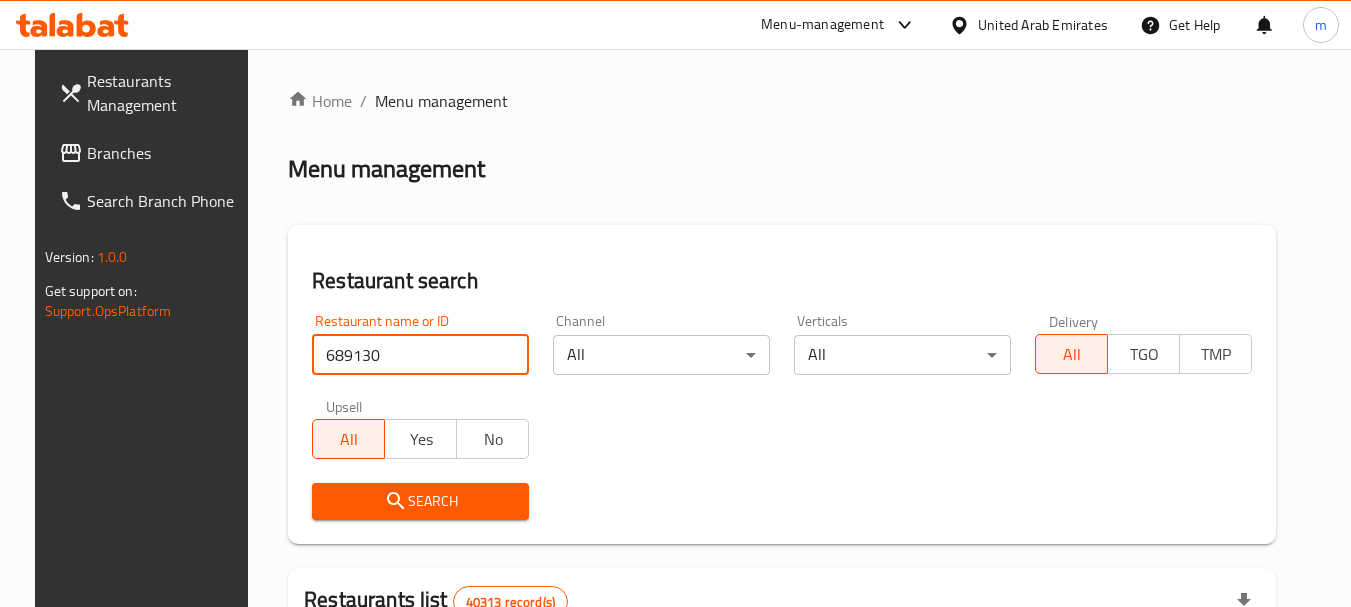 type on "689130" 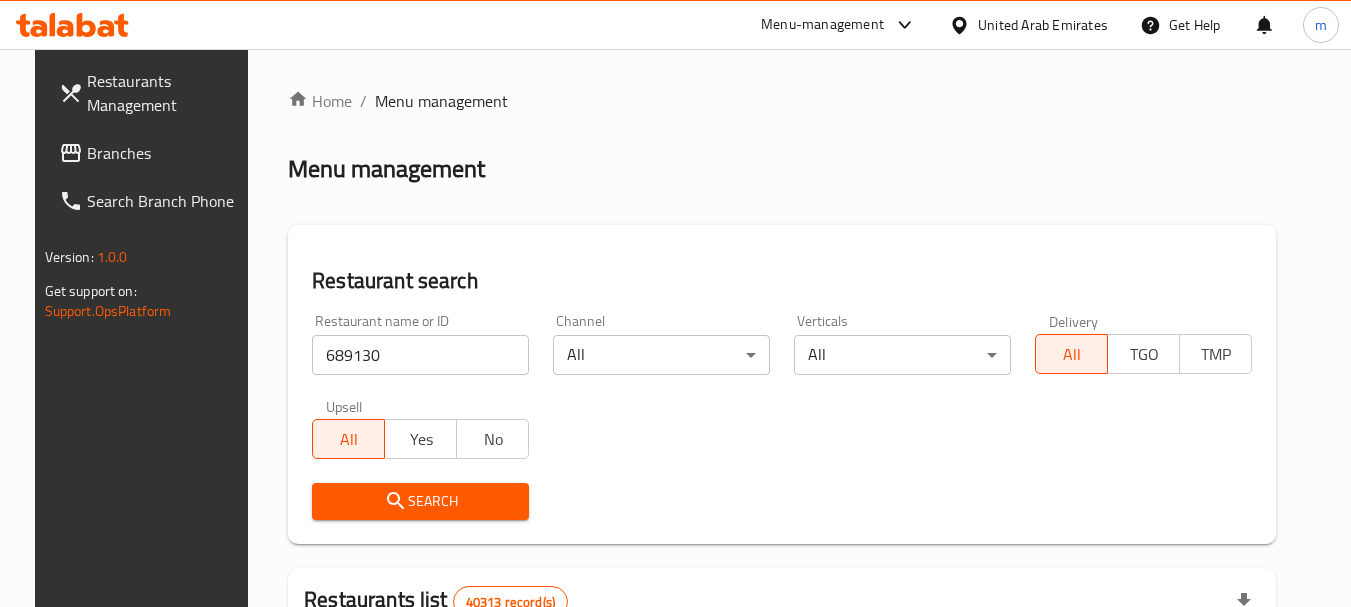 click on "Search" at bounding box center [420, 501] 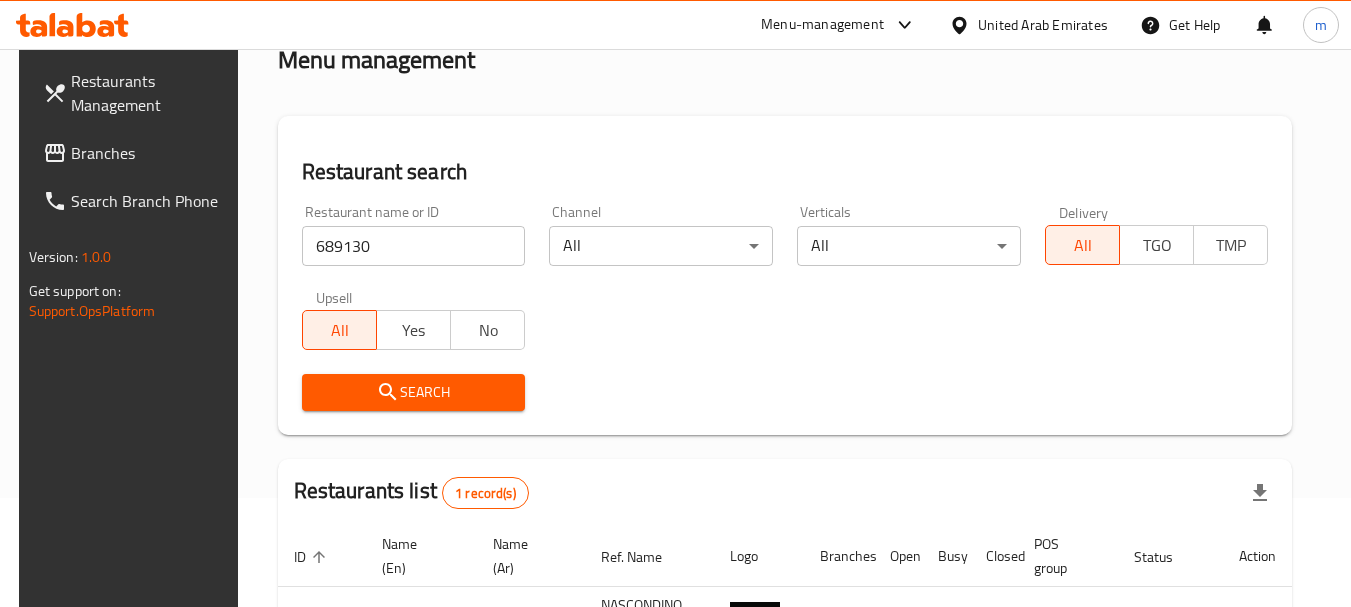 scroll, scrollTop: 285, scrollLeft: 0, axis: vertical 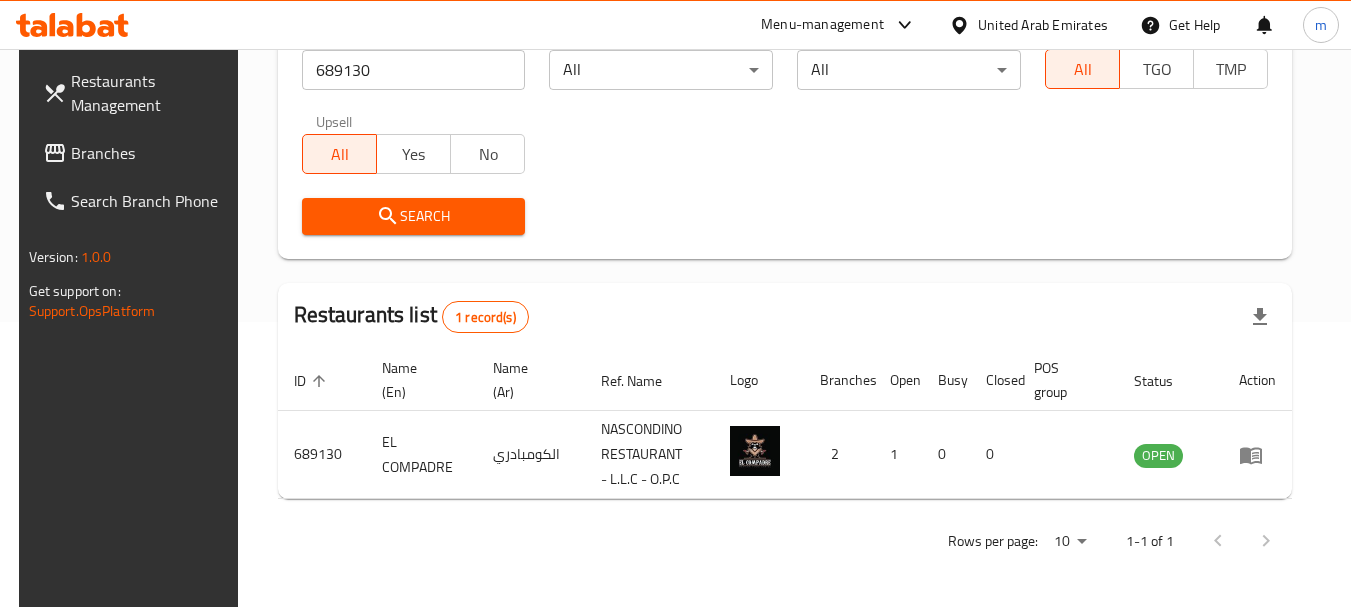 click 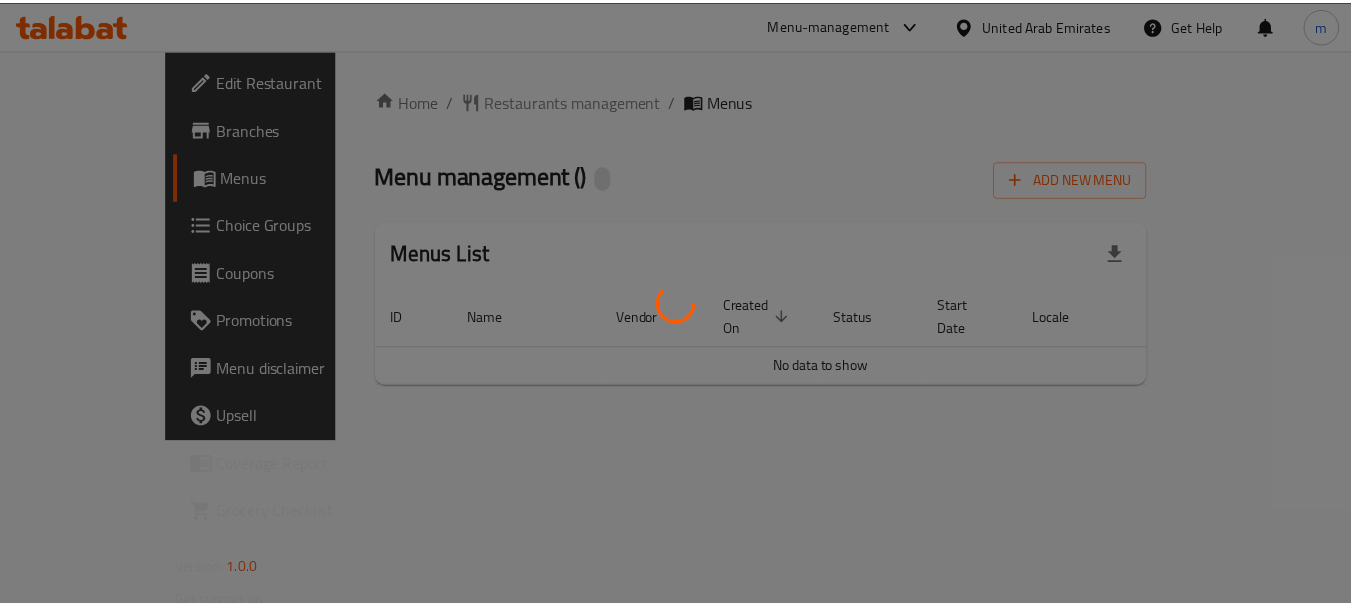 scroll, scrollTop: 0, scrollLeft: 0, axis: both 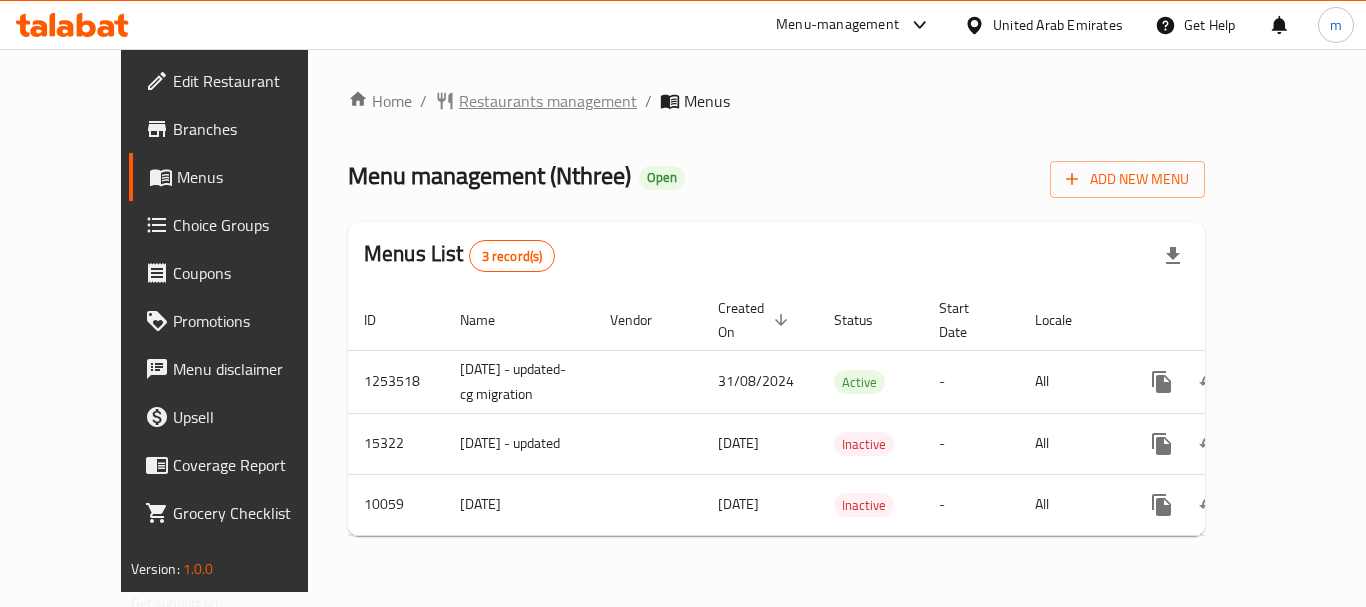 click on "Restaurants management" at bounding box center [548, 101] 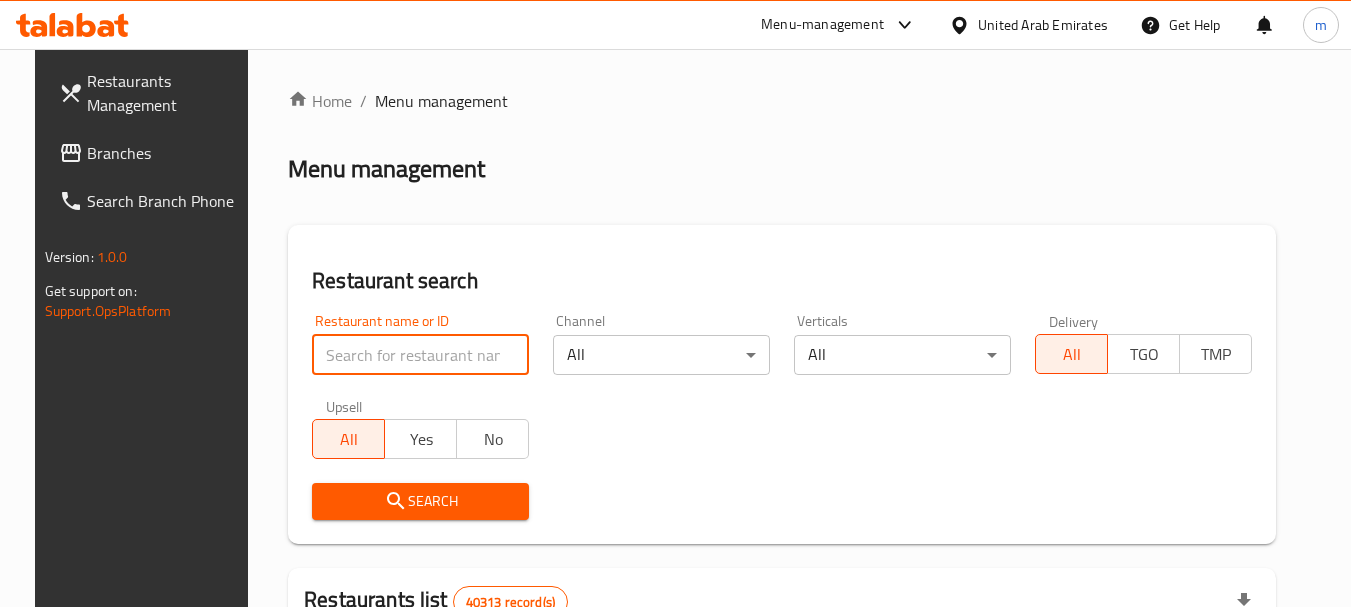 click at bounding box center [420, 355] 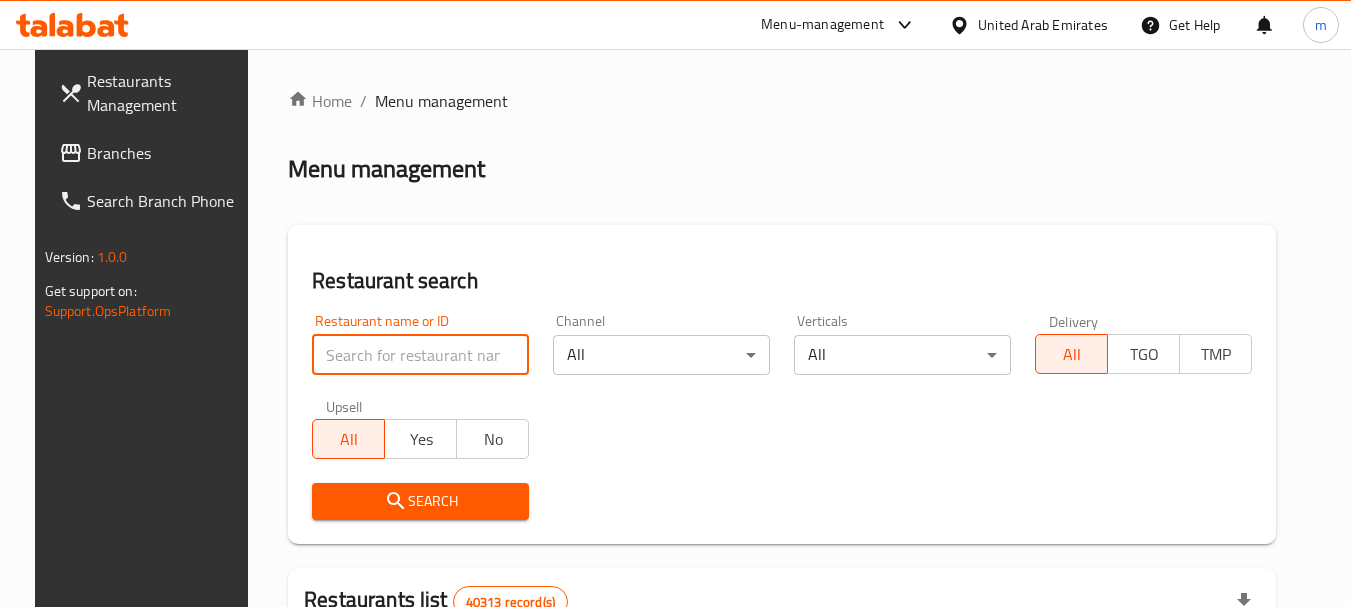 paste on "6105" 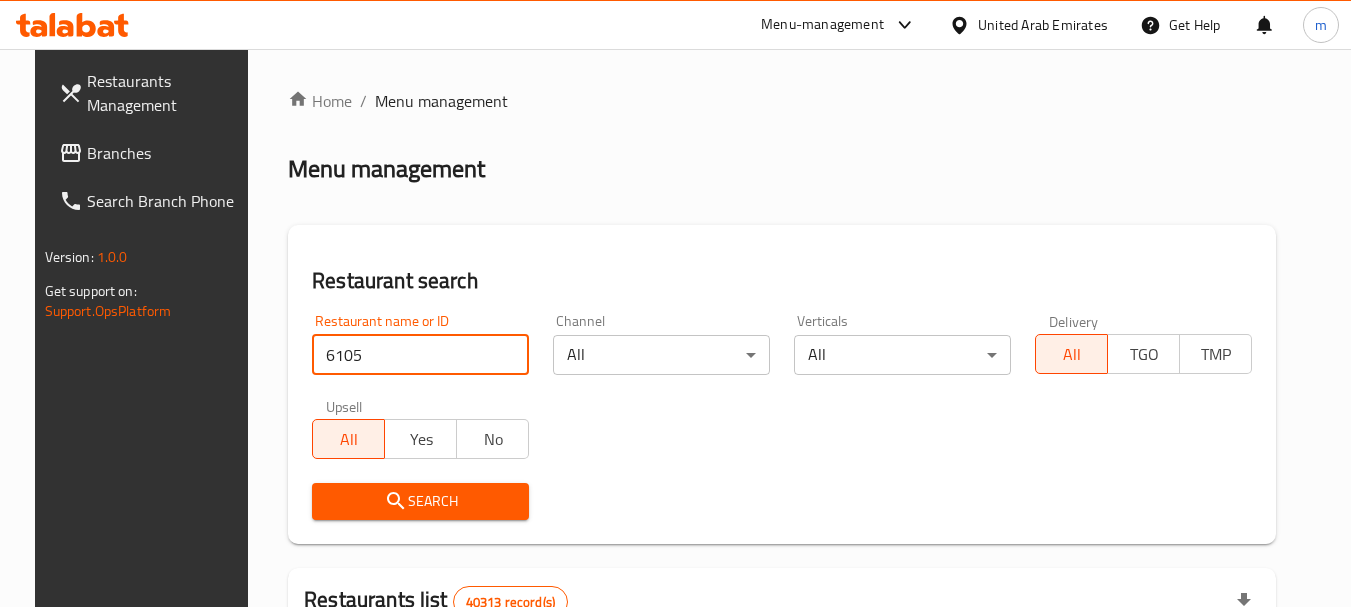 type on "6105" 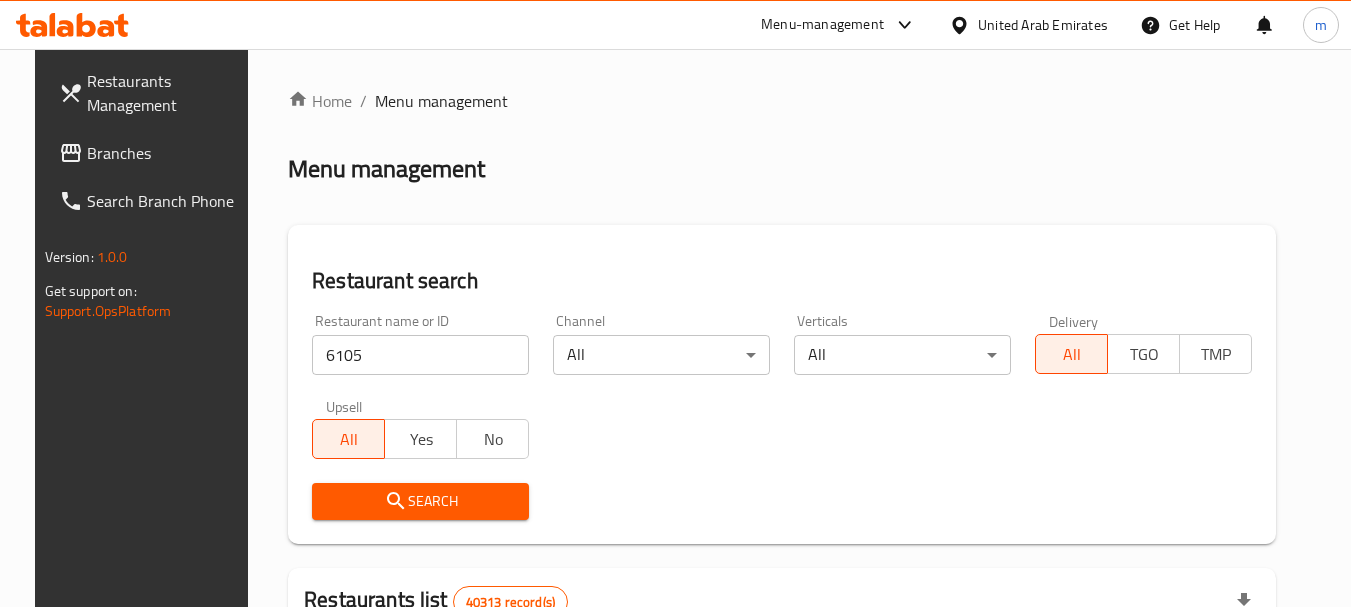 click on "Search" at bounding box center [420, 501] 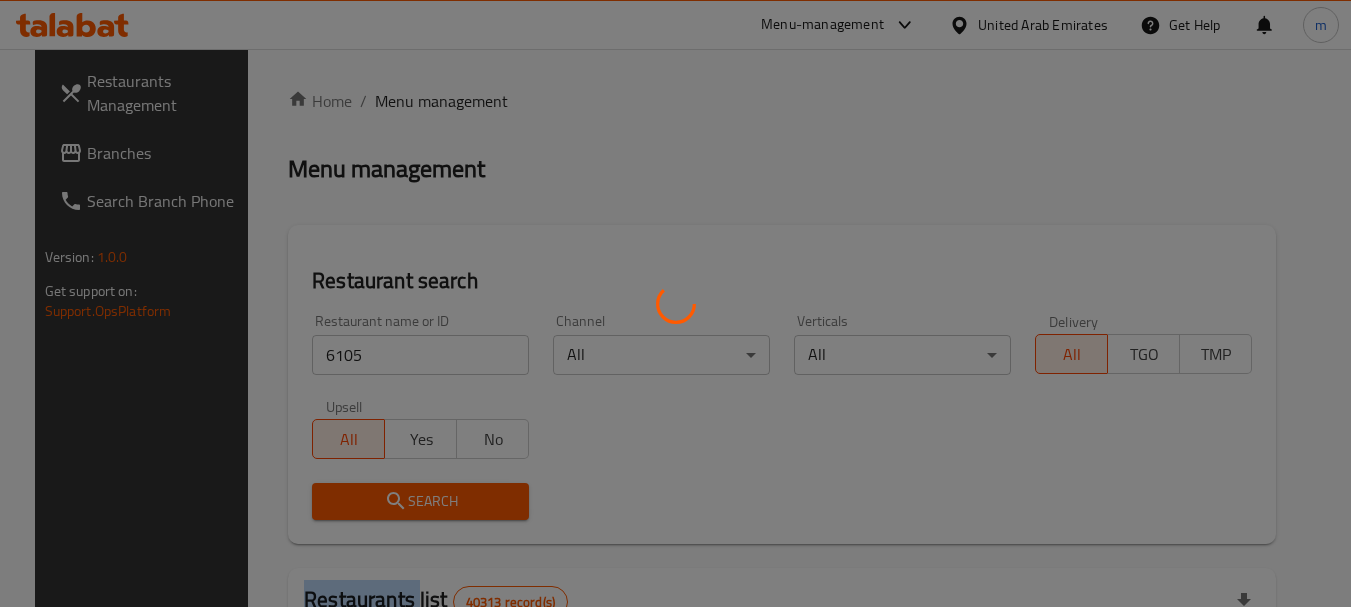 click at bounding box center [675, 303] 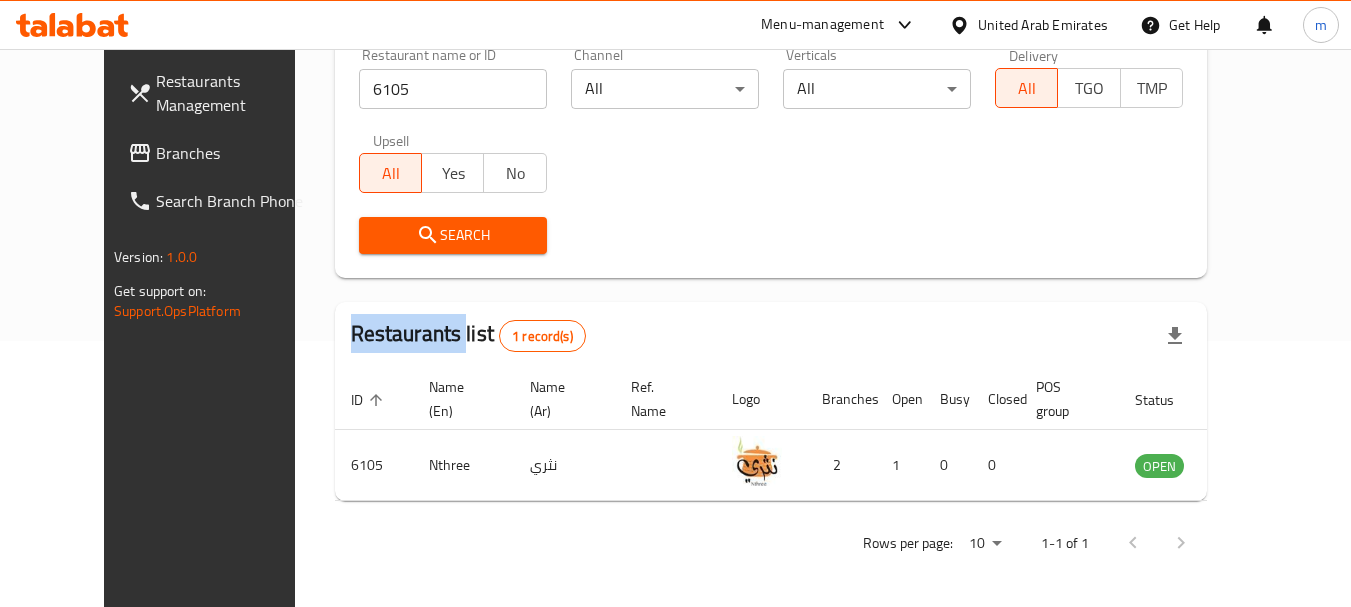 scroll, scrollTop: 268, scrollLeft: 0, axis: vertical 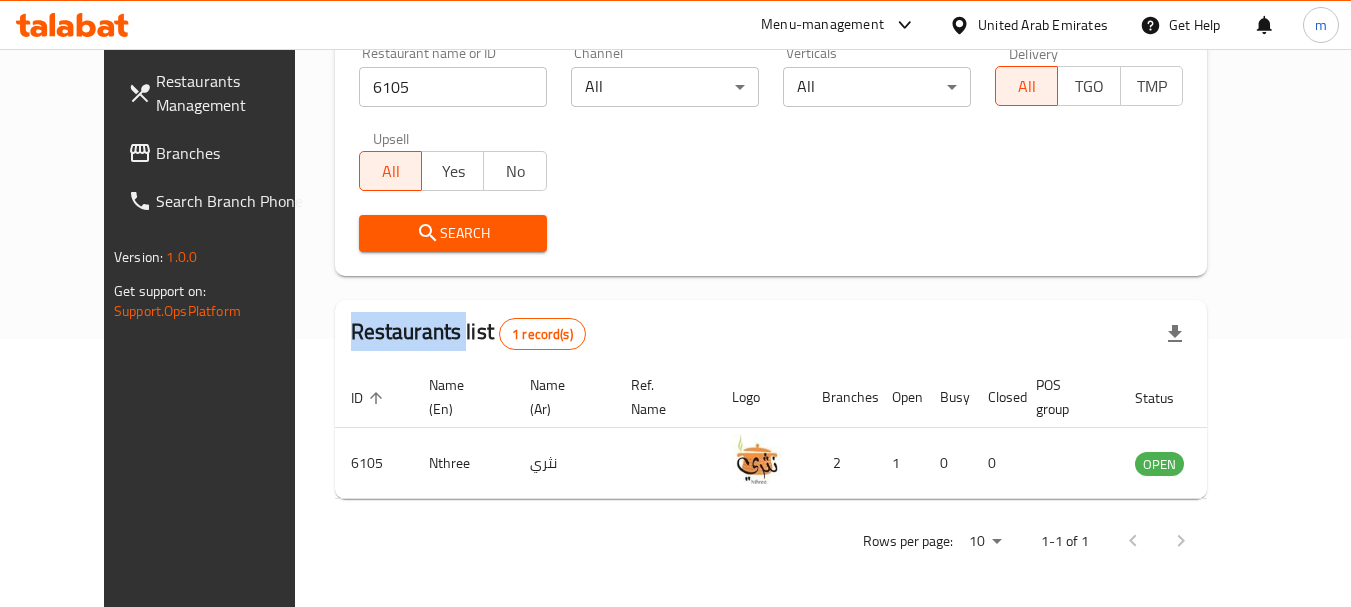 click at bounding box center (72, 25) 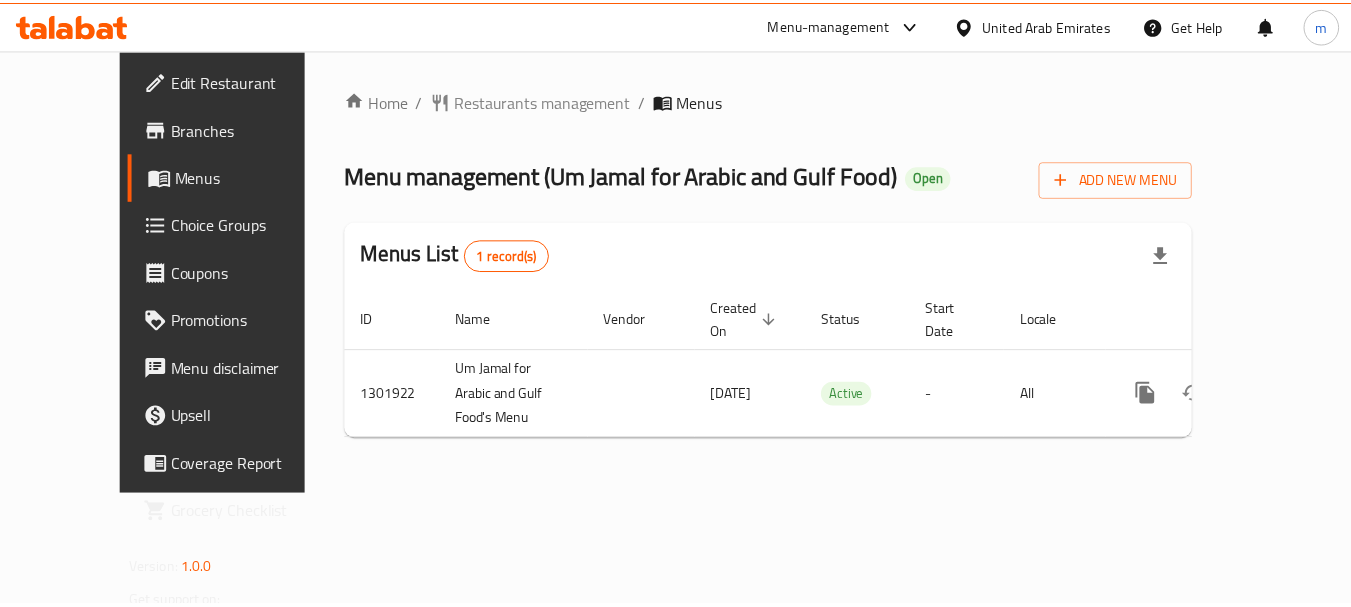scroll, scrollTop: 0, scrollLeft: 0, axis: both 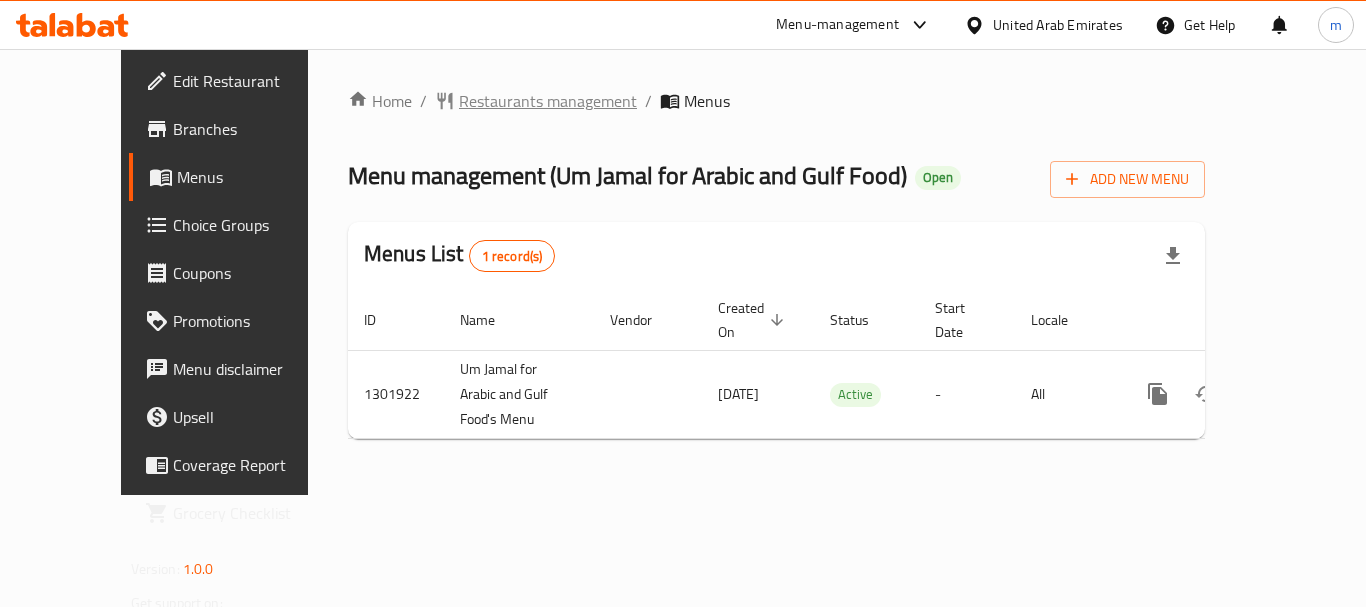 click on "Restaurants management" at bounding box center (548, 101) 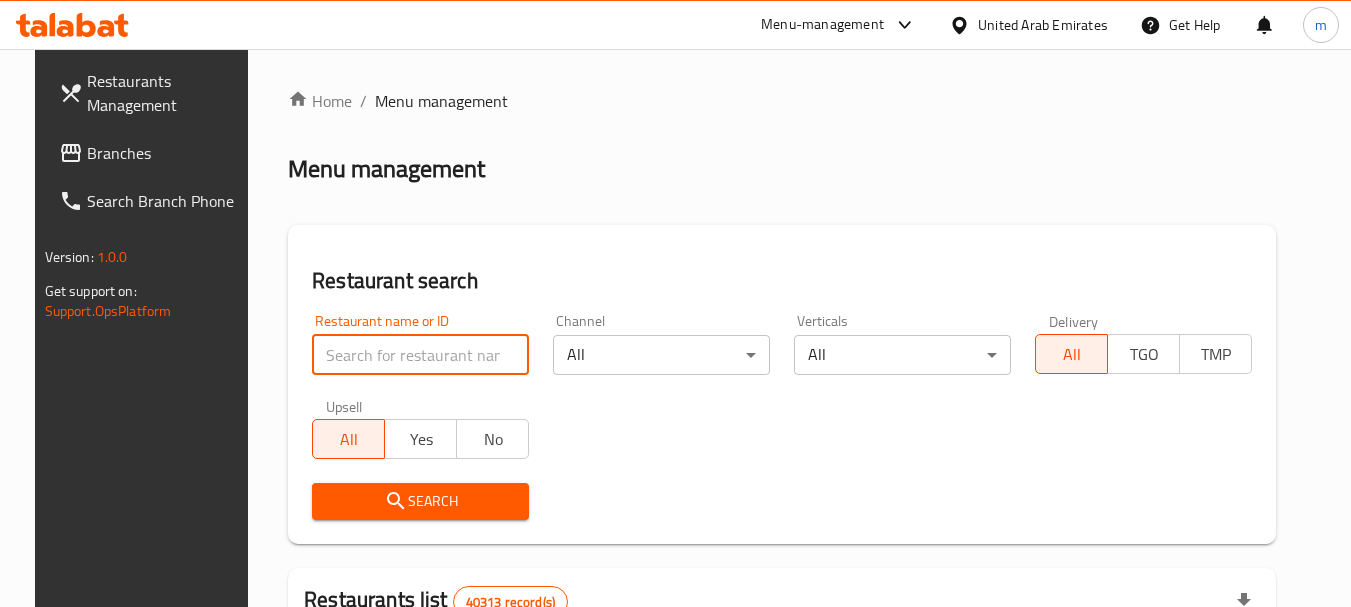 click at bounding box center (420, 355) 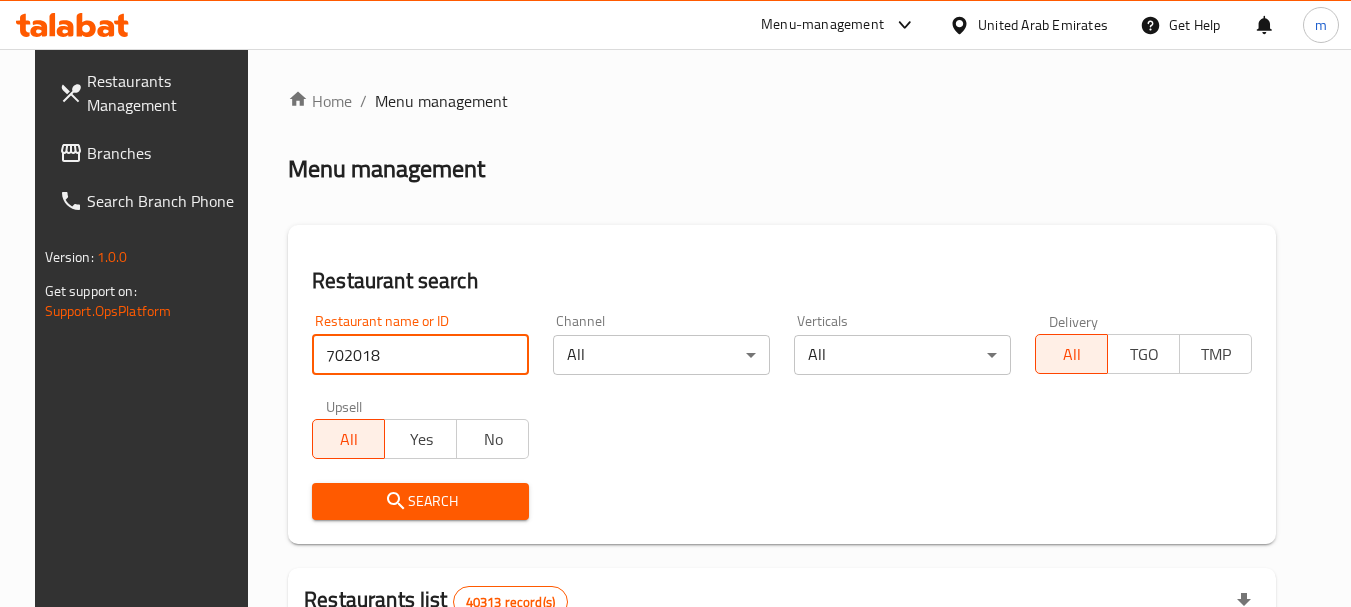 type on "702018" 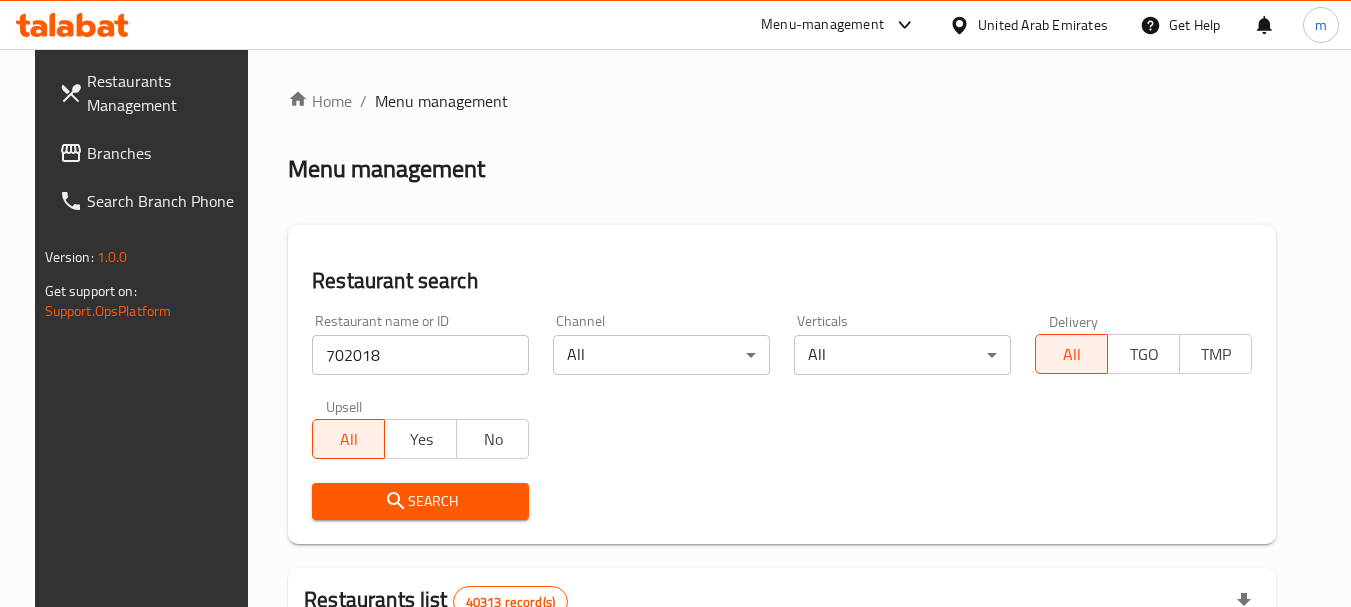 click on "Search" at bounding box center [420, 501] 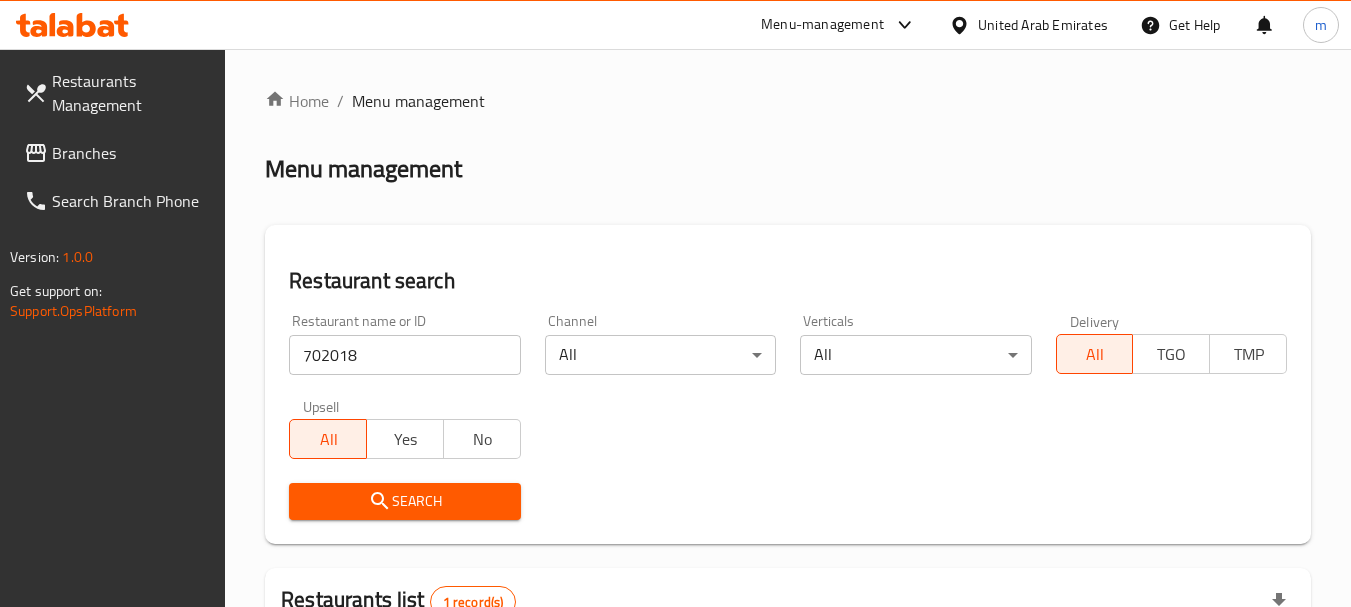 click 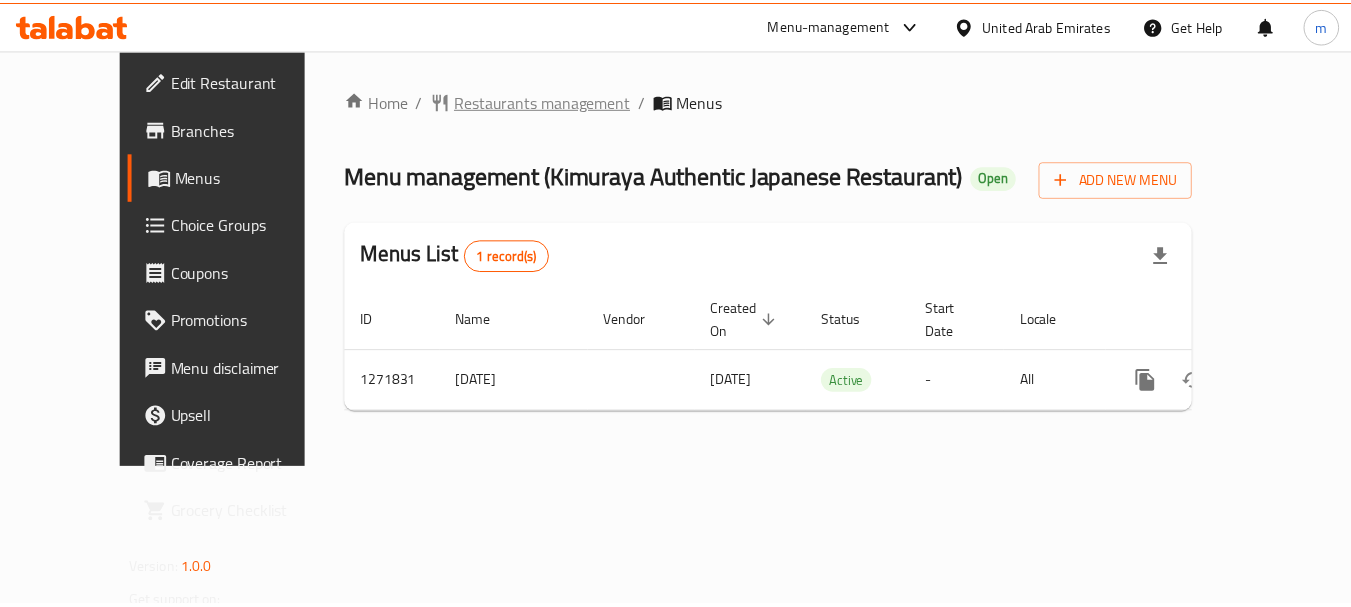 scroll, scrollTop: 0, scrollLeft: 0, axis: both 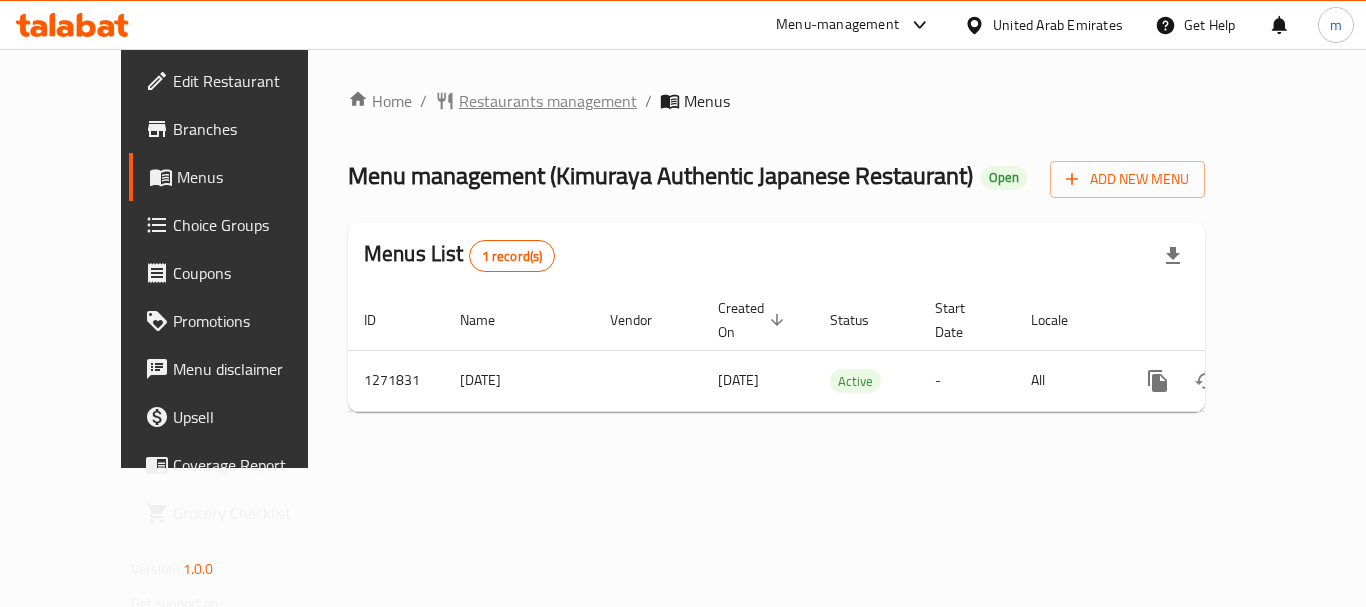 click on "Restaurants management" at bounding box center [548, 101] 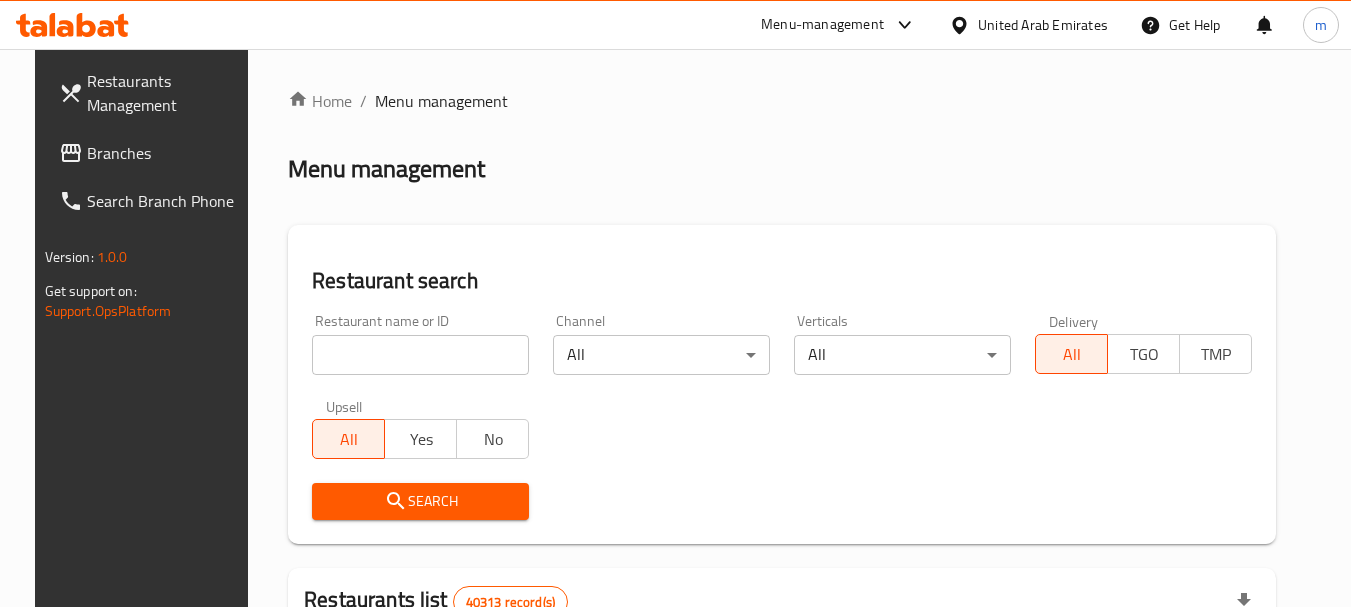 click at bounding box center [420, 355] 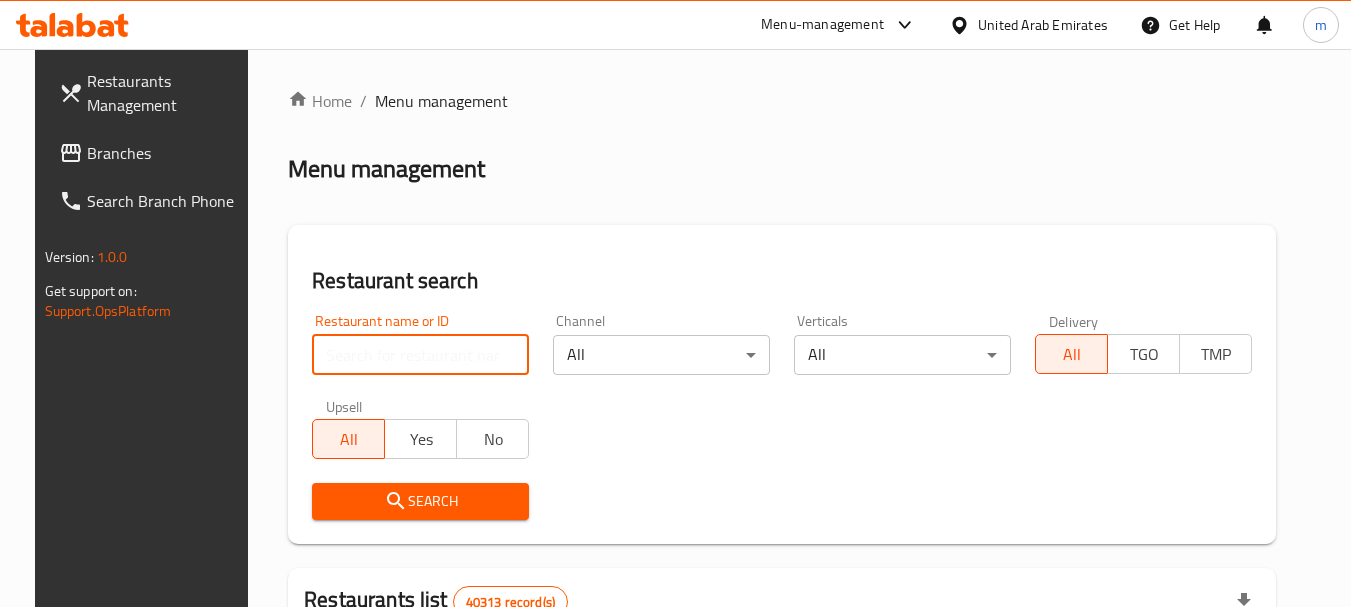 paste on "689968" 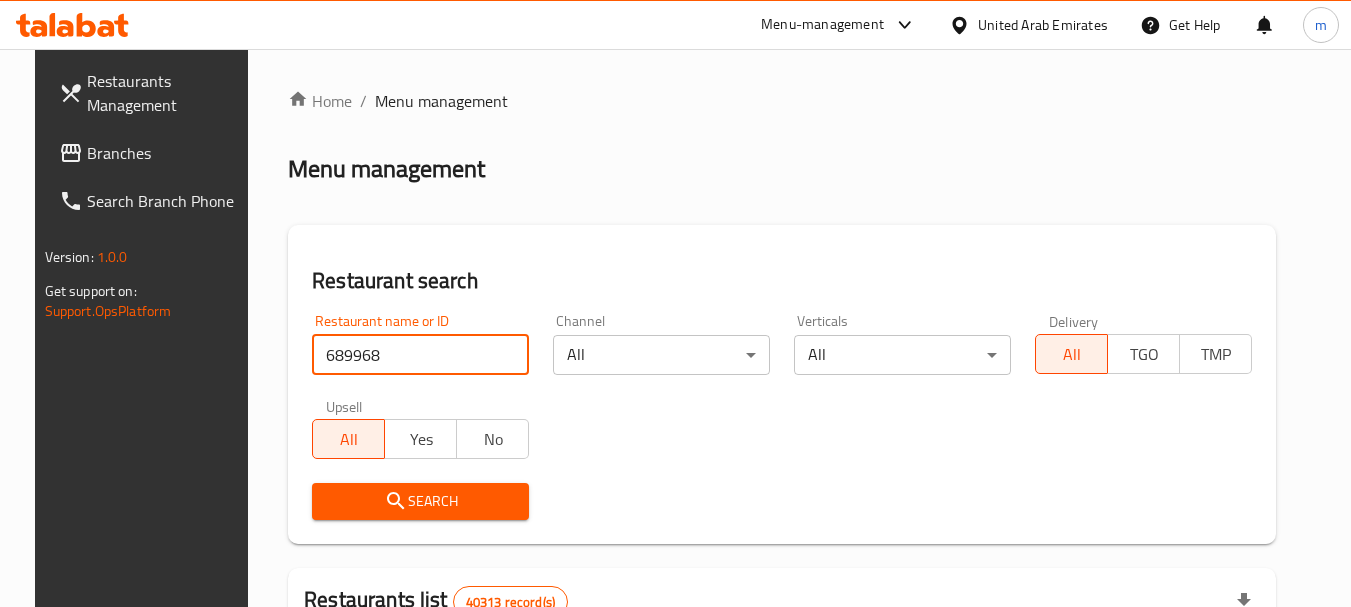 type on "689968" 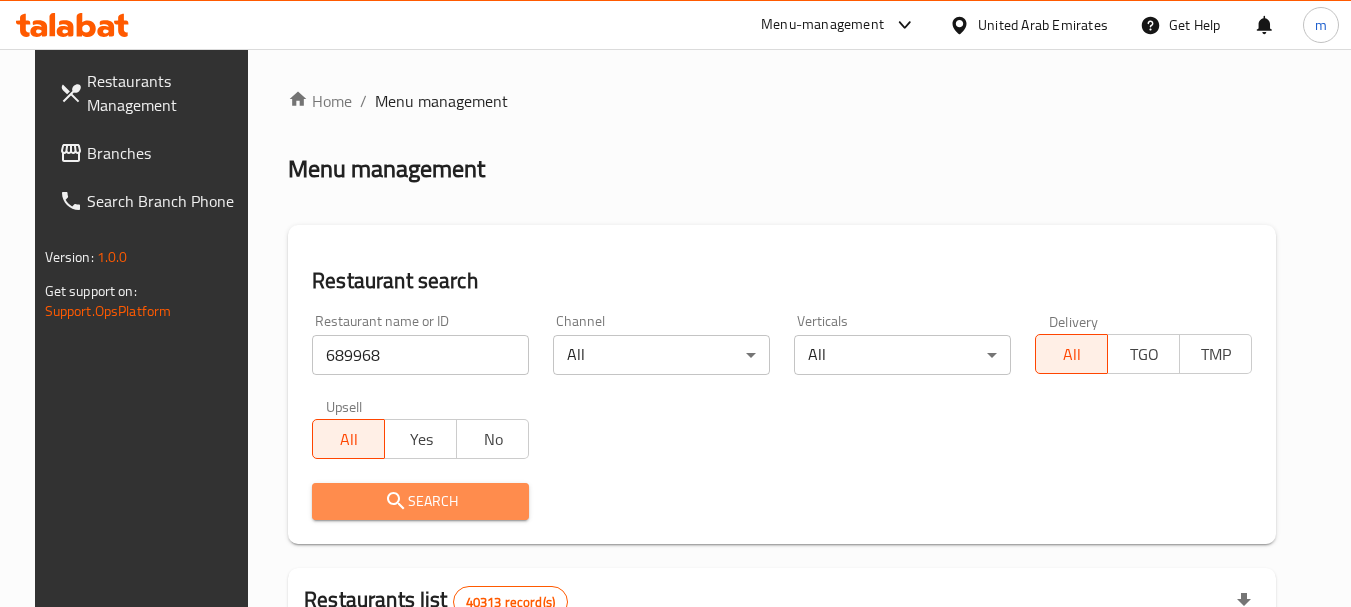 click on "Search" at bounding box center (420, 501) 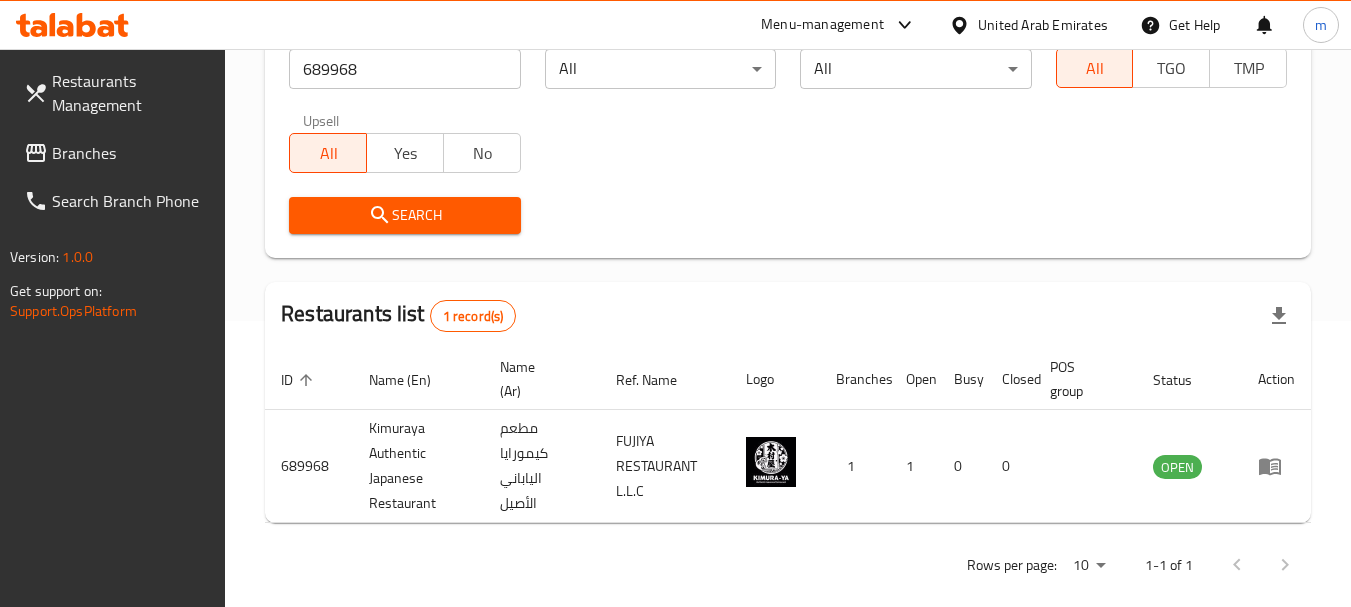 scroll, scrollTop: 310, scrollLeft: 0, axis: vertical 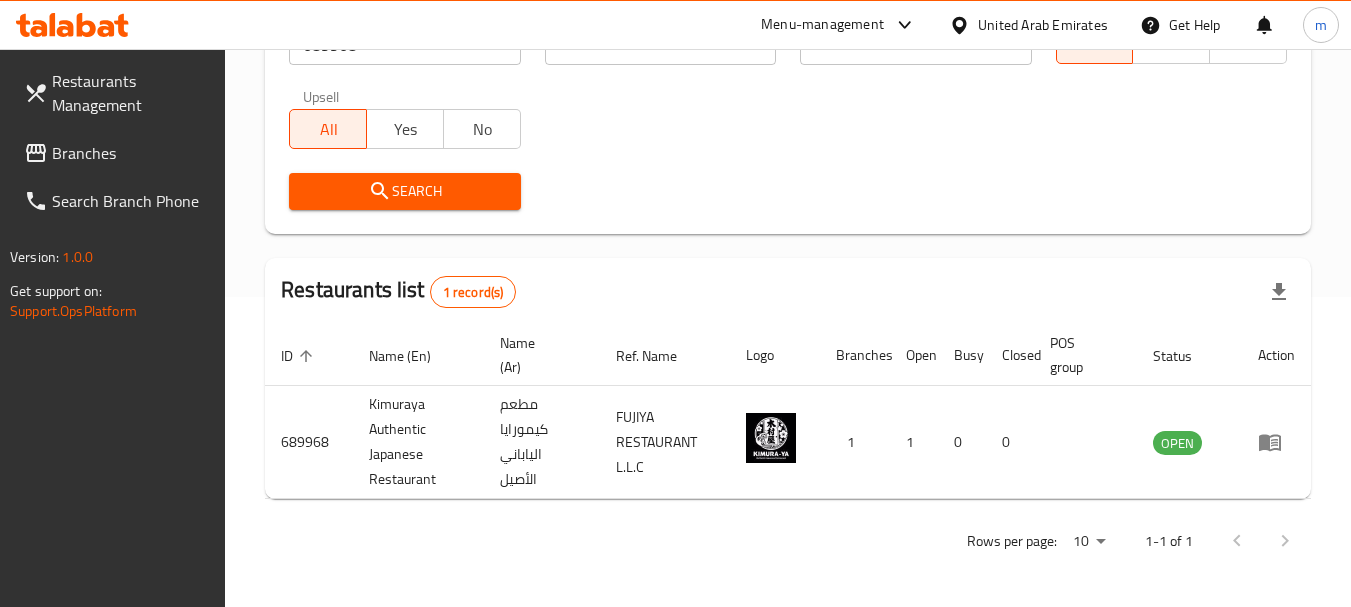 click 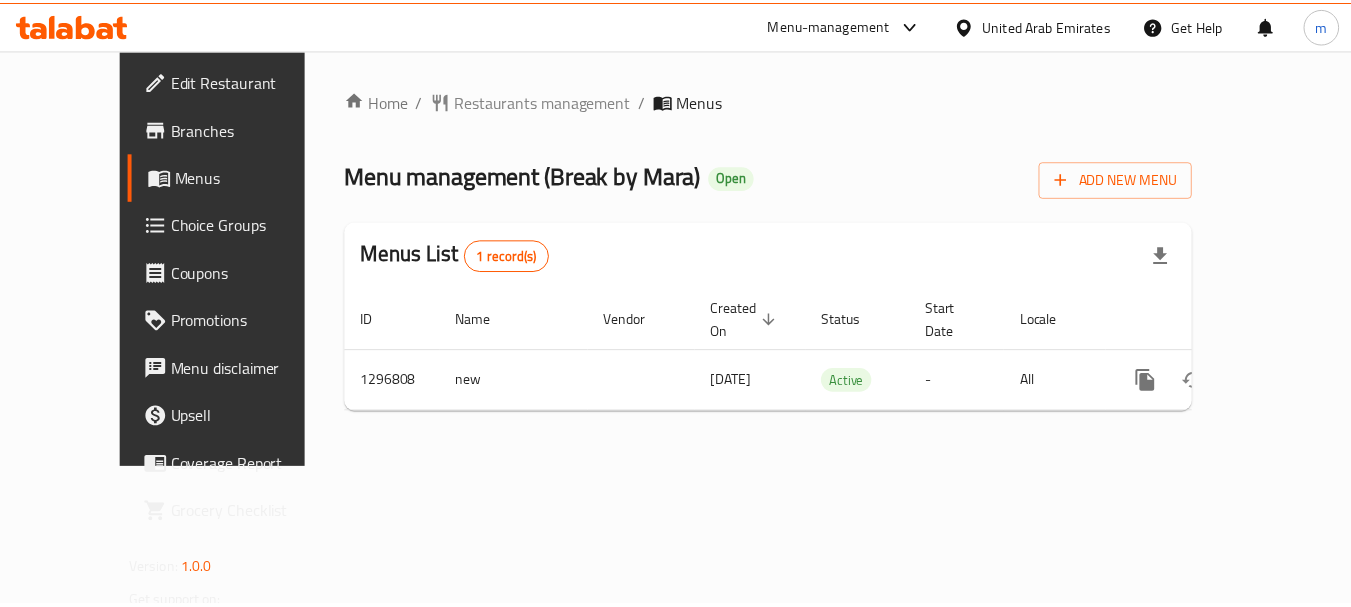 scroll, scrollTop: 0, scrollLeft: 0, axis: both 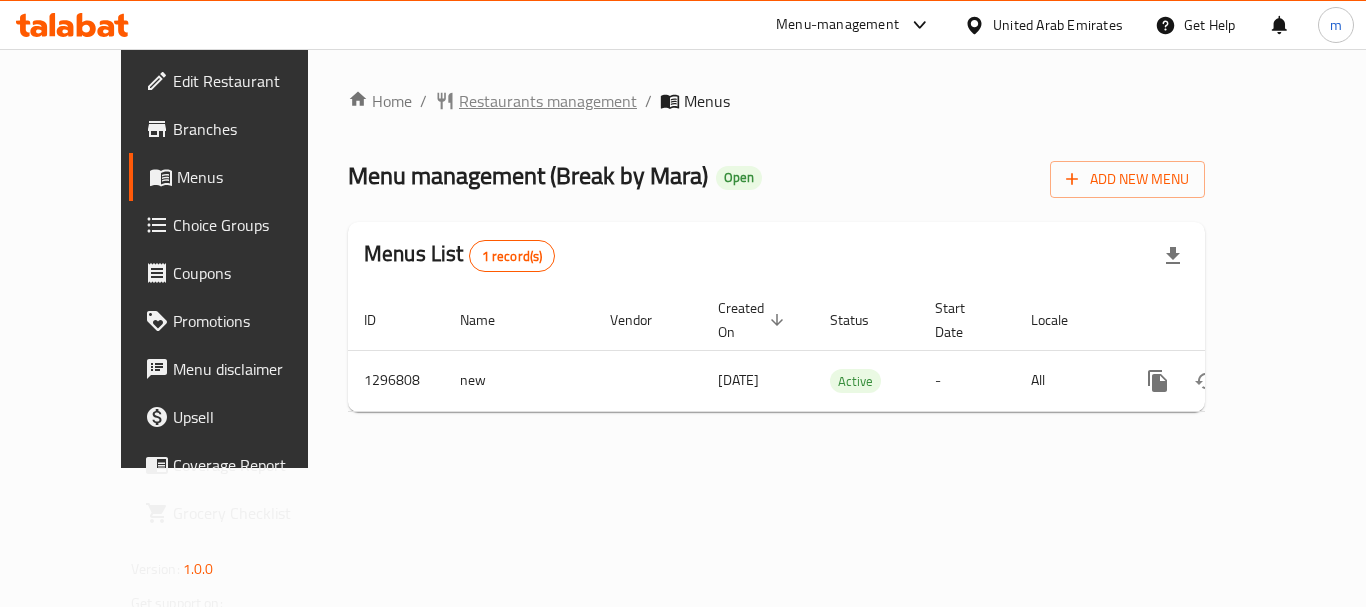 click on "Restaurants management" at bounding box center (548, 101) 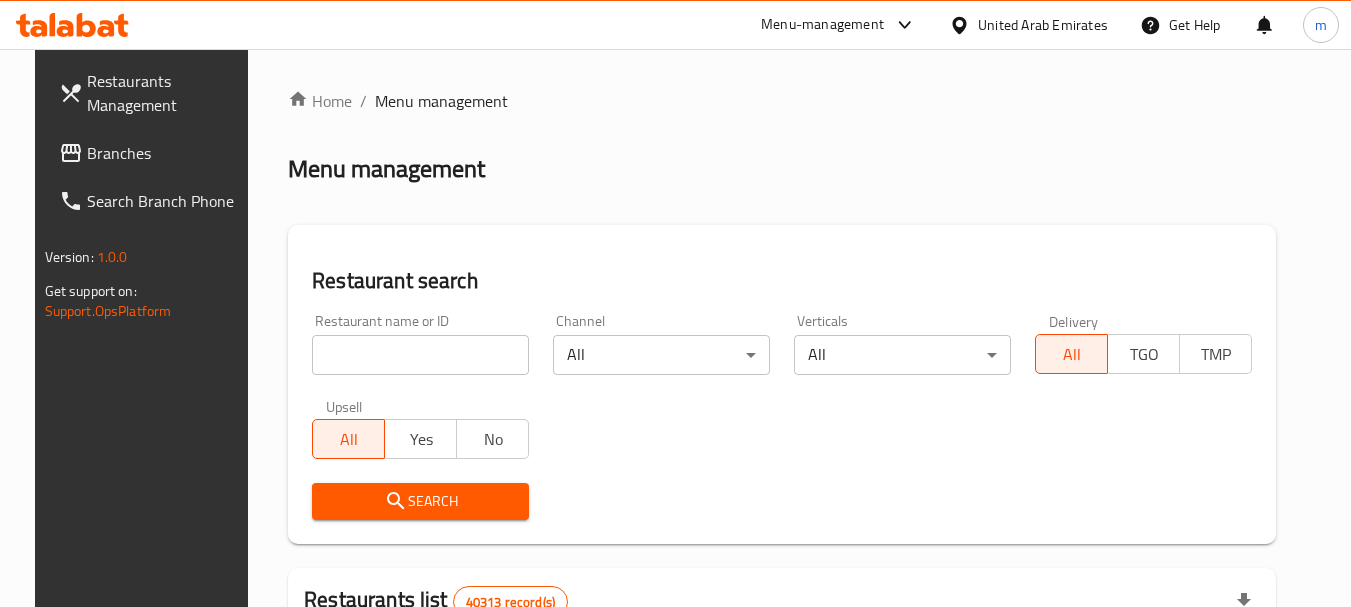 click at bounding box center [420, 355] 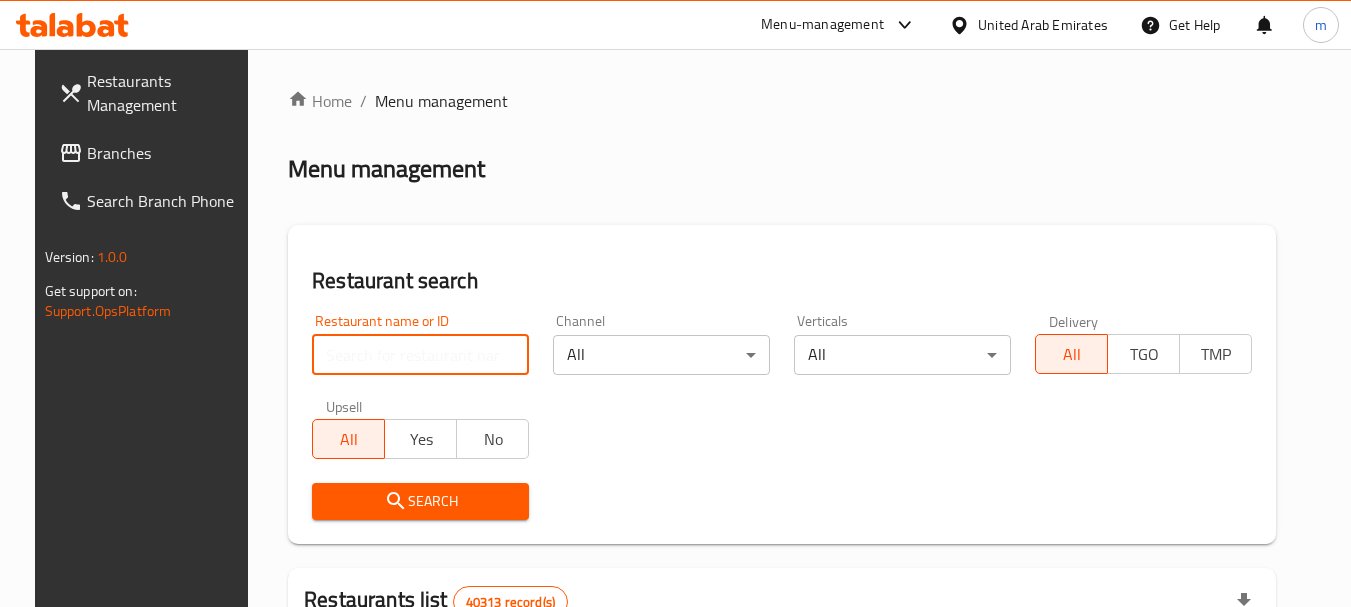 paste on "700208" 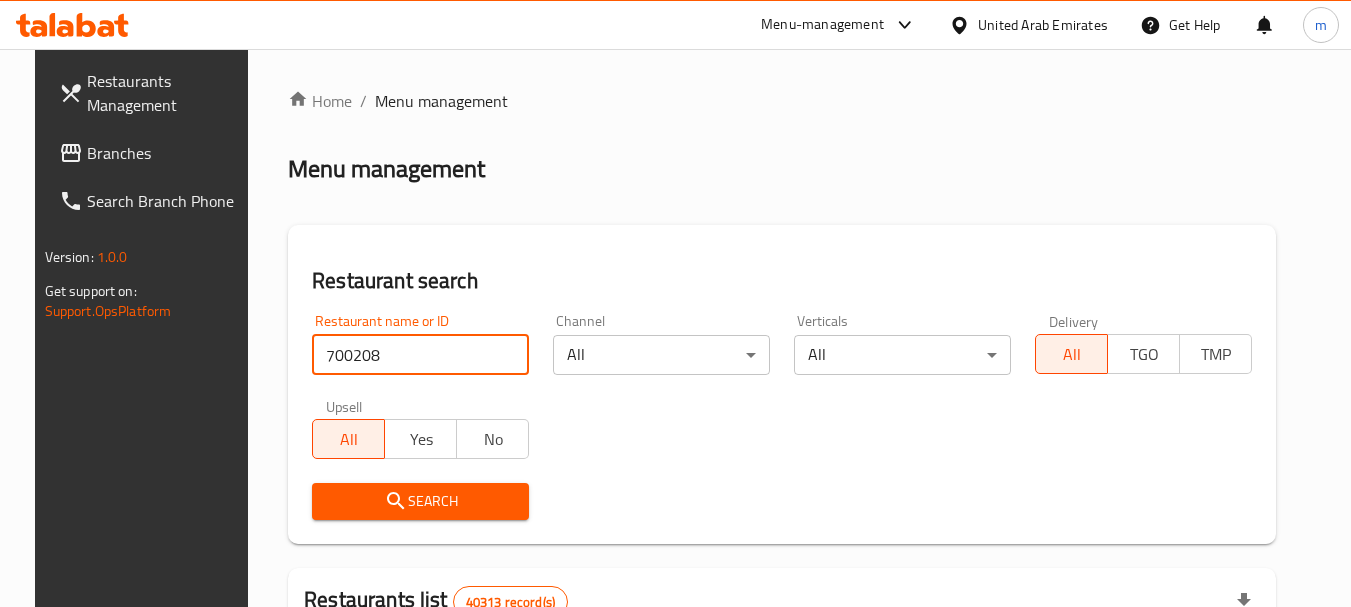 type on "700208" 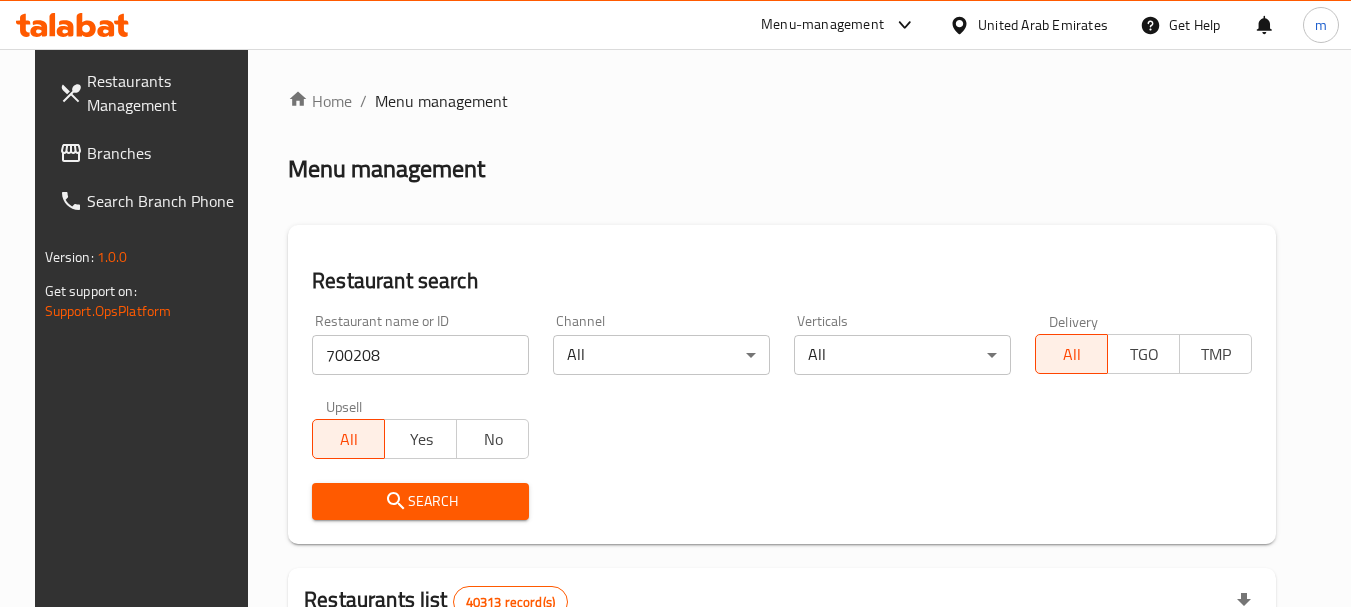 click on "Search" at bounding box center [420, 501] 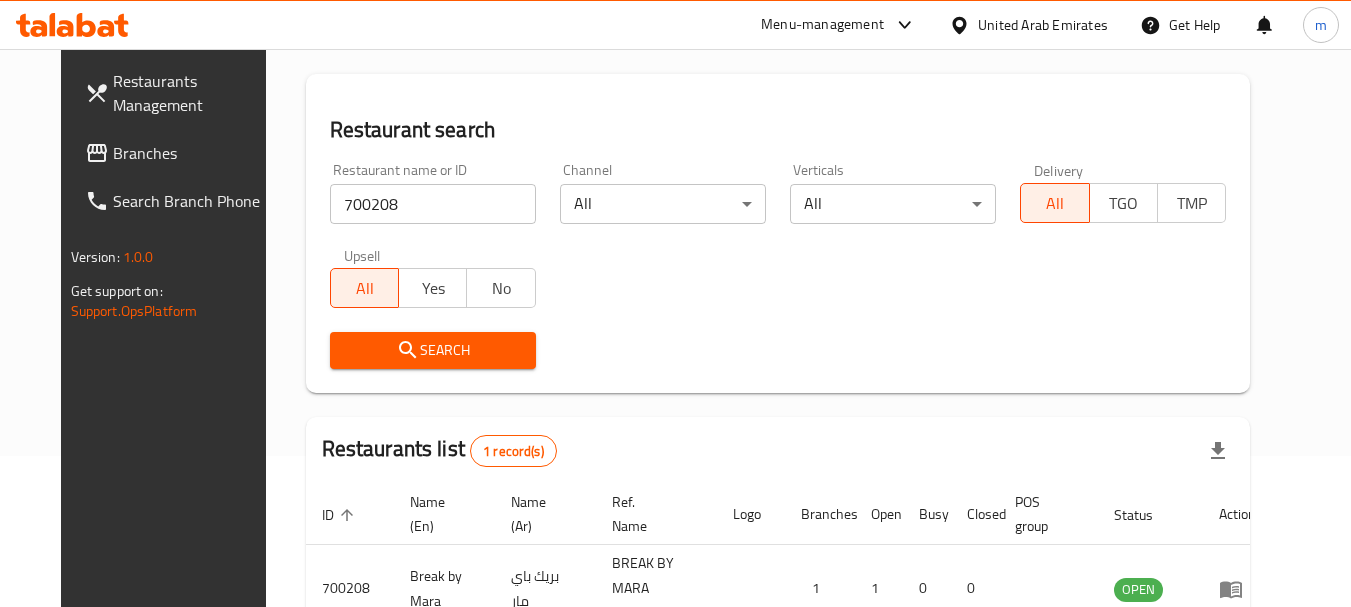 scroll, scrollTop: 260, scrollLeft: 0, axis: vertical 